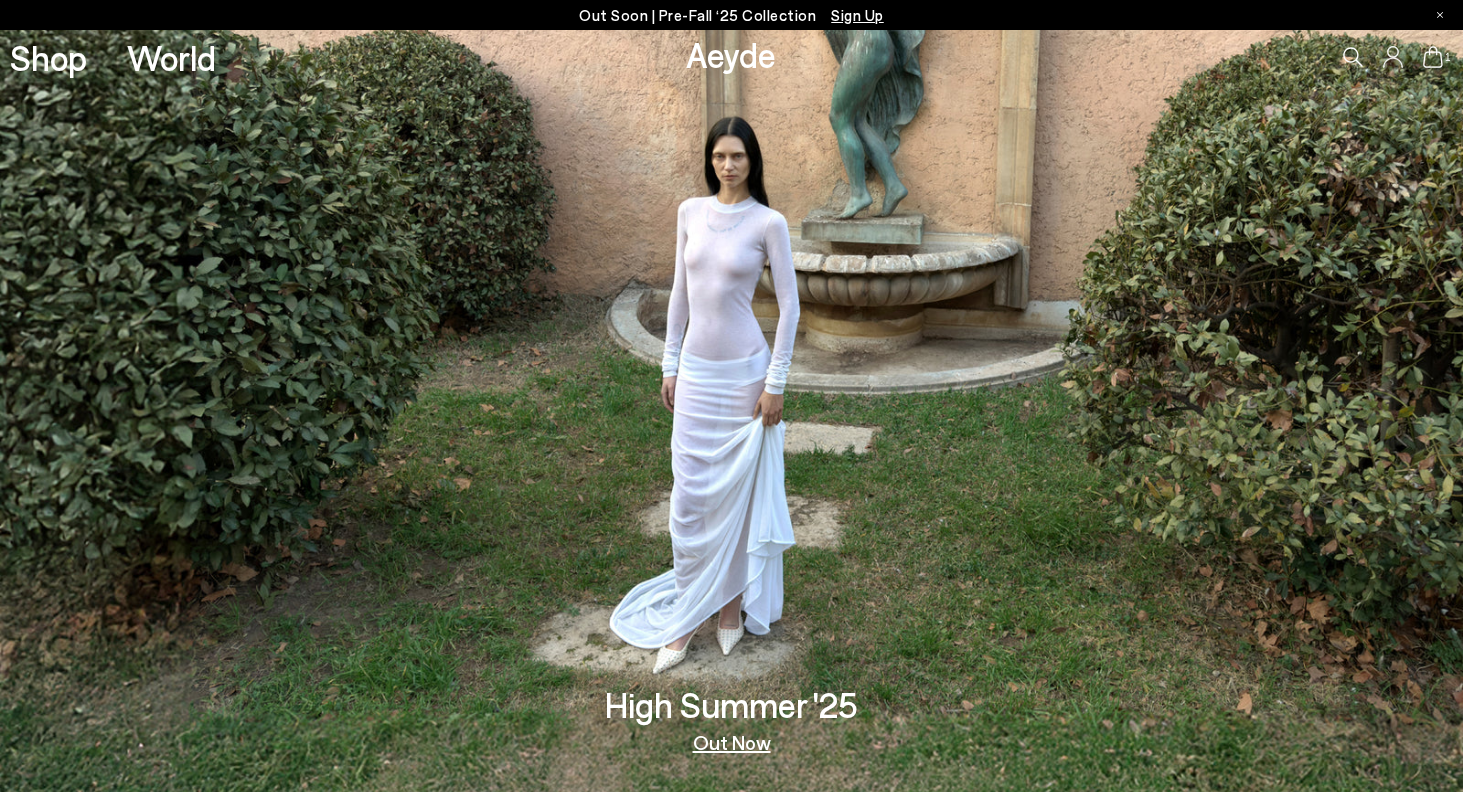 scroll, scrollTop: 0, scrollLeft: 0, axis: both 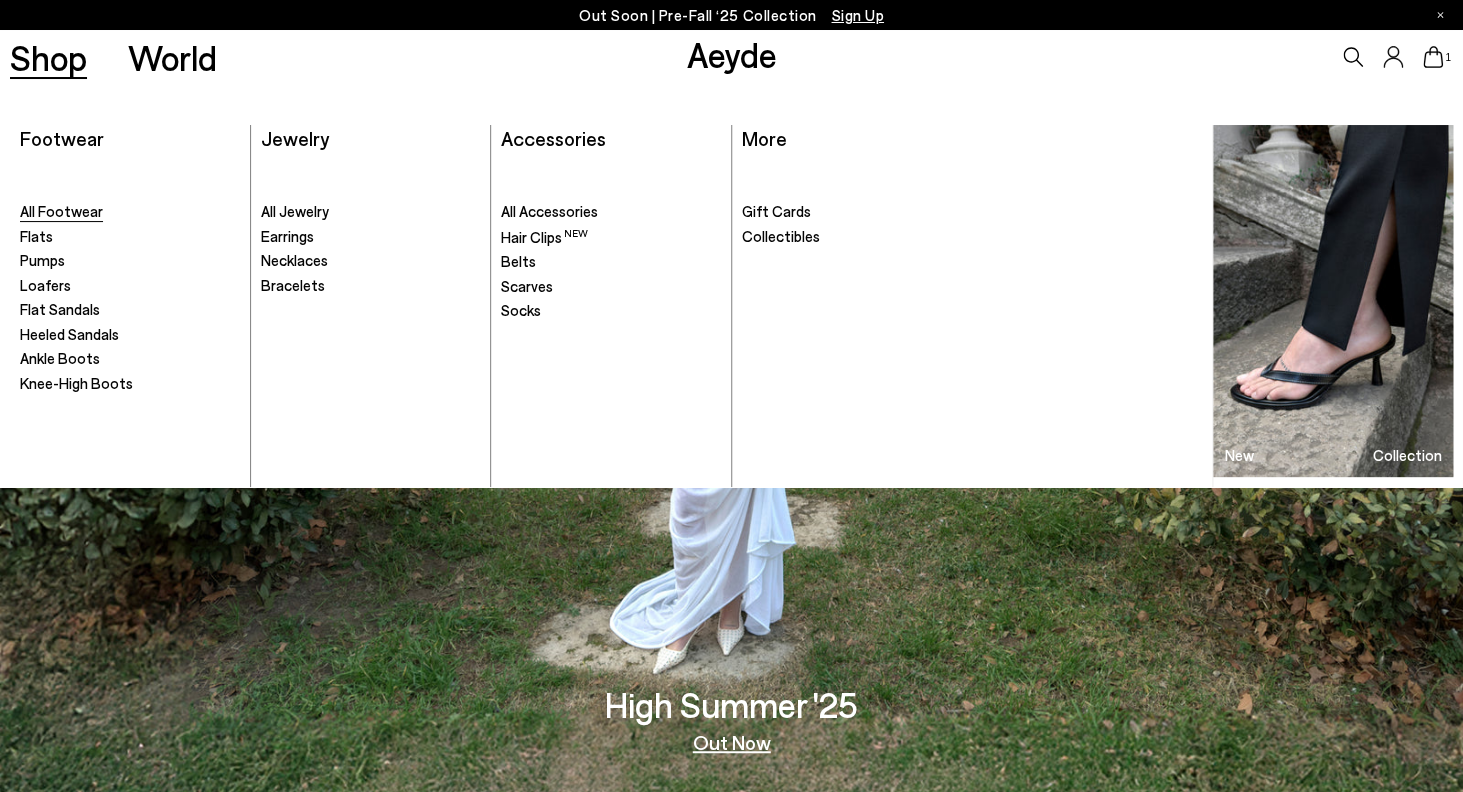 click on "All Footwear" at bounding box center [61, 211] 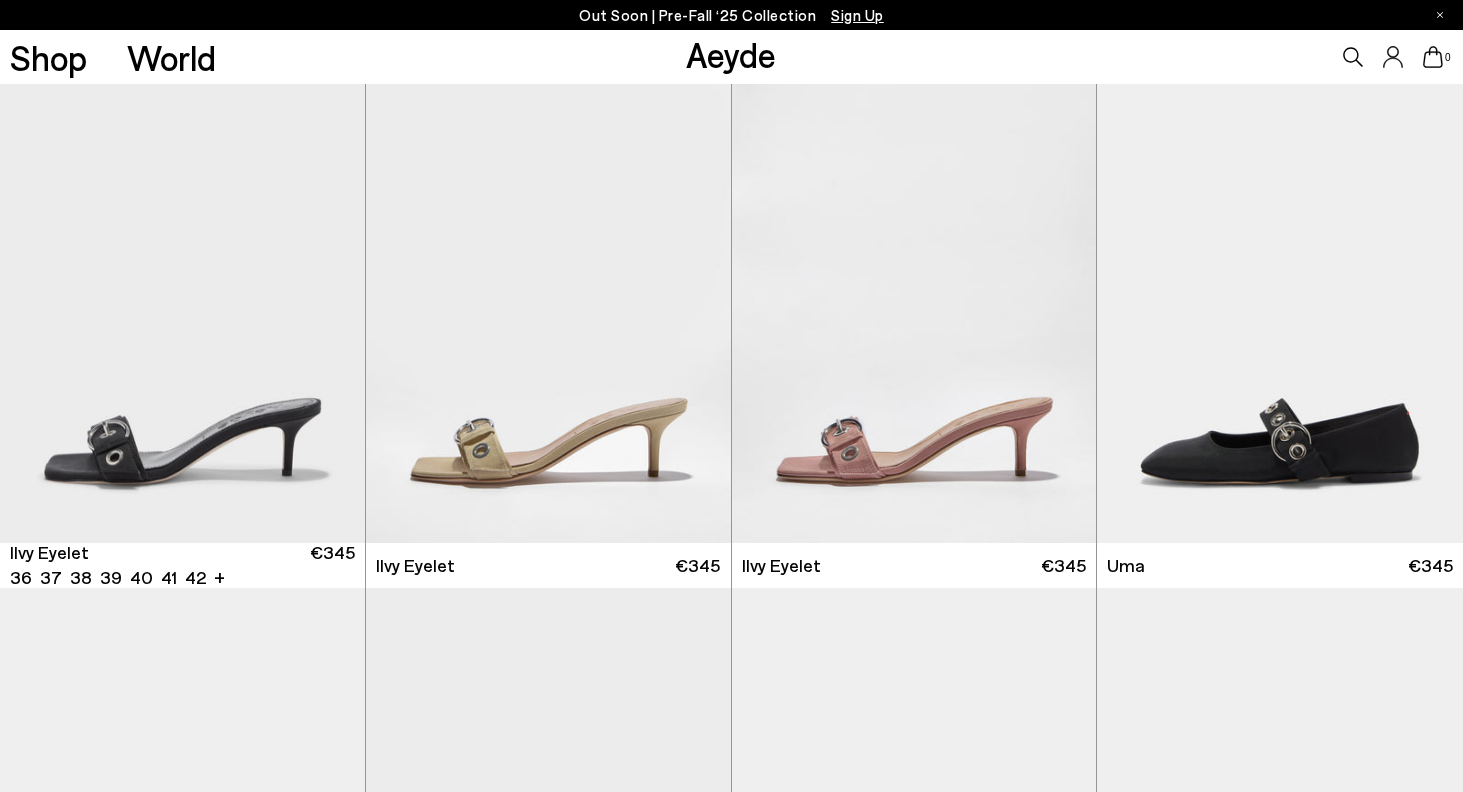scroll, scrollTop: 0, scrollLeft: 0, axis: both 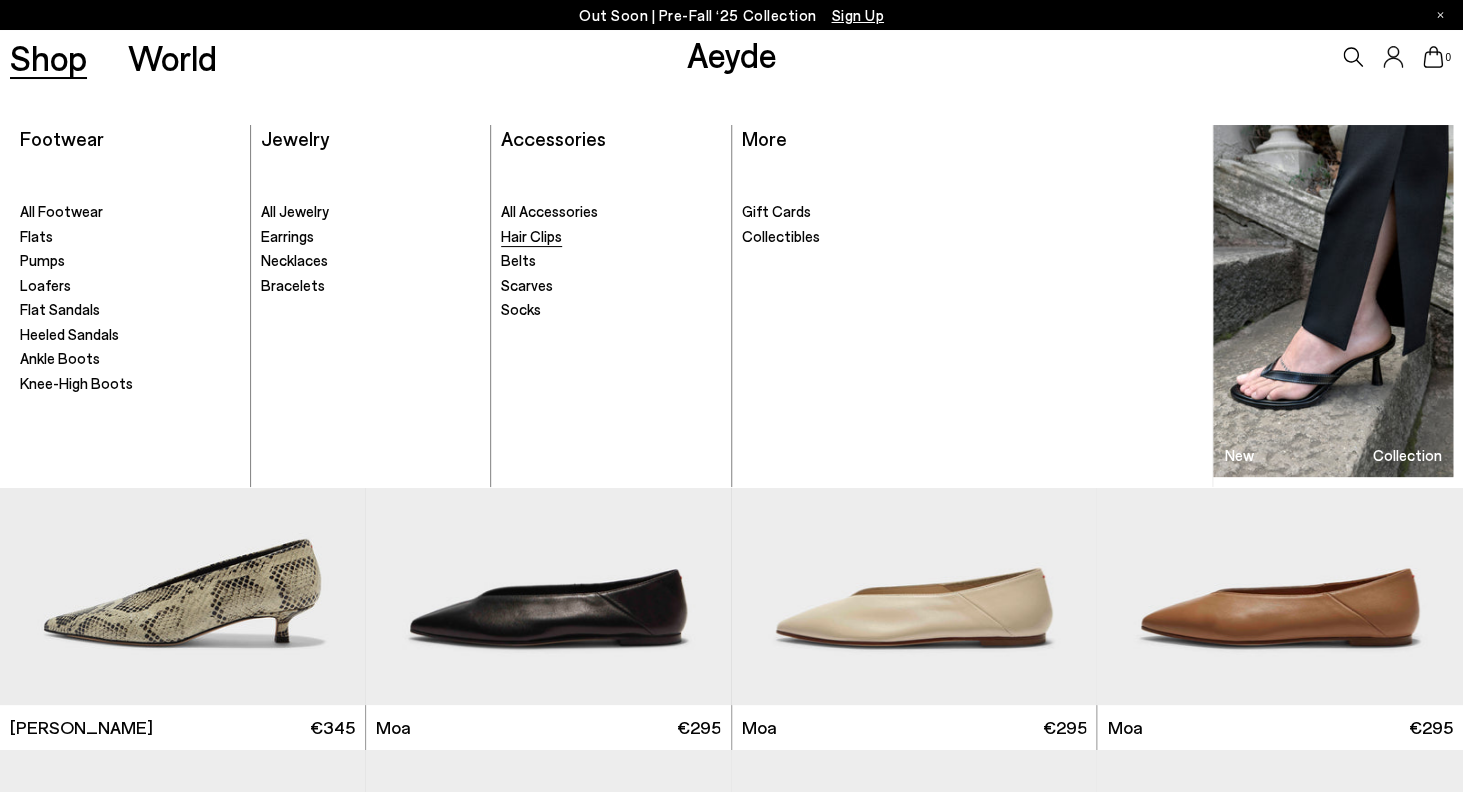 click on "Hair Clips" at bounding box center (531, 236) 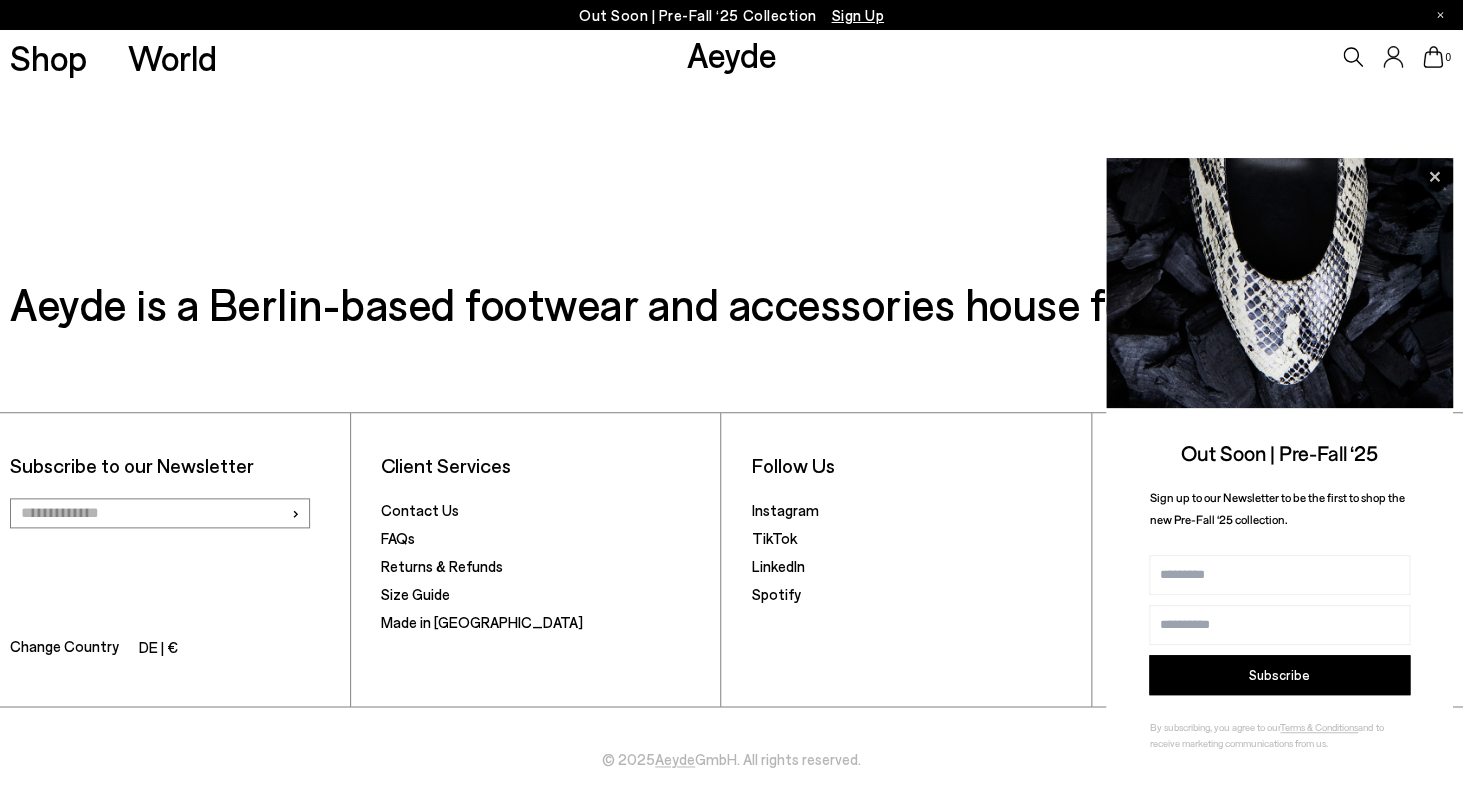 scroll, scrollTop: 615, scrollLeft: 0, axis: vertical 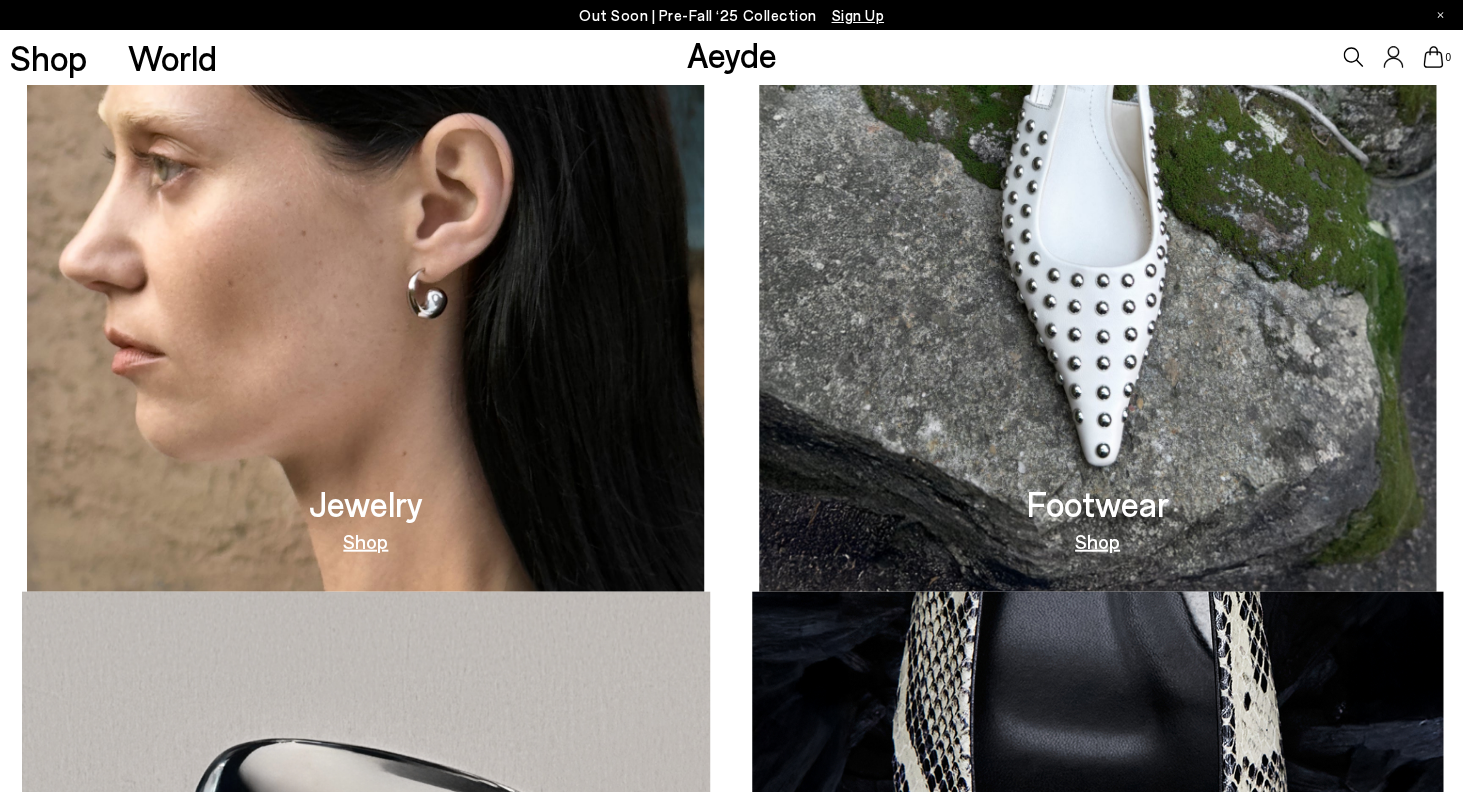 click at bounding box center (1097, 210) 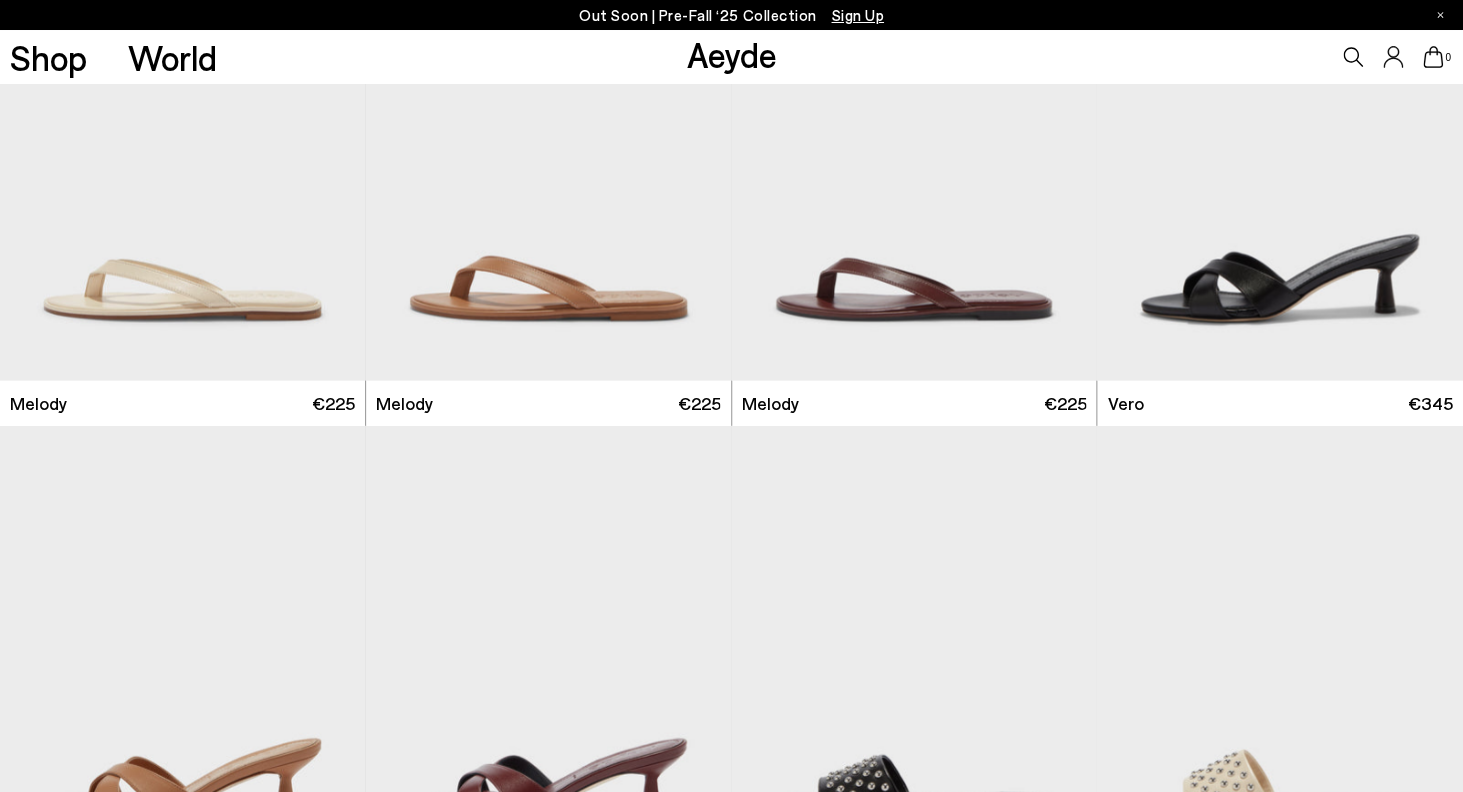scroll, scrollTop: 1846, scrollLeft: 0, axis: vertical 